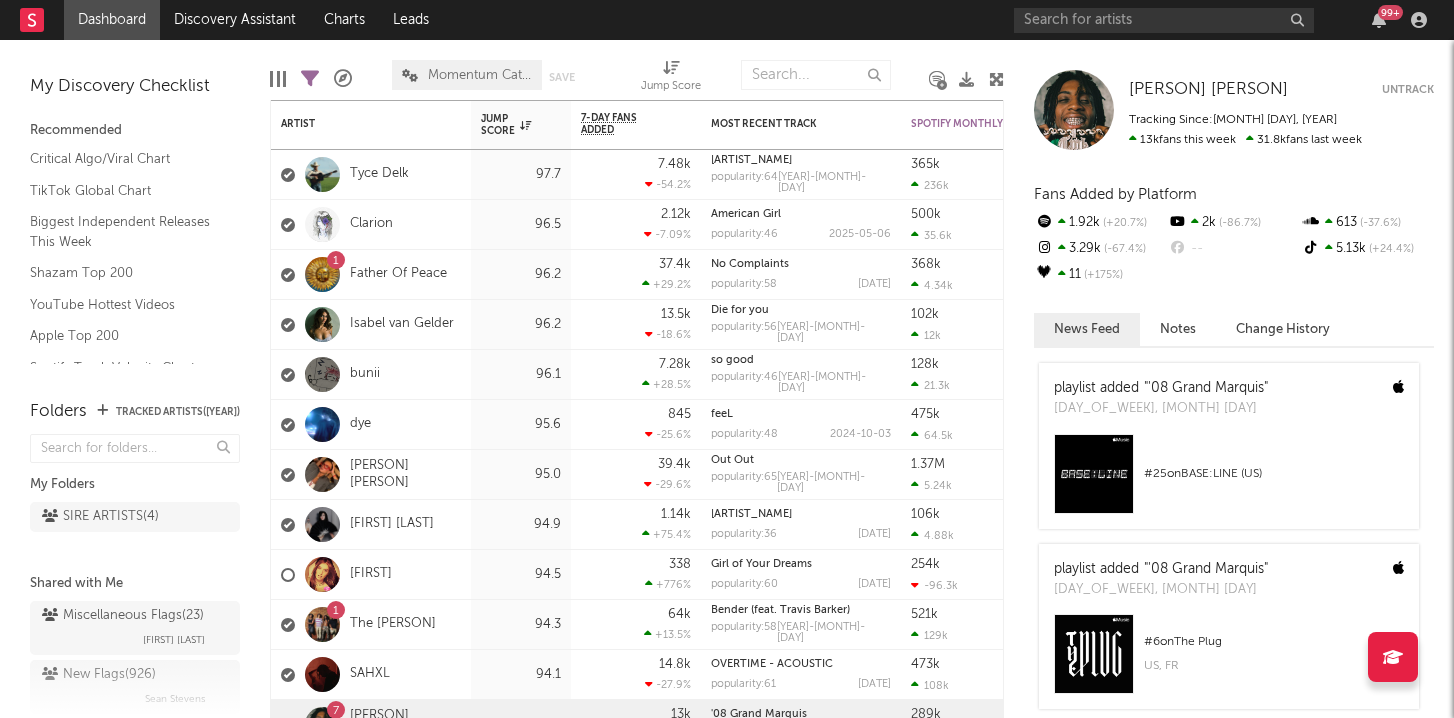 scroll, scrollTop: 0, scrollLeft: 0, axis: both 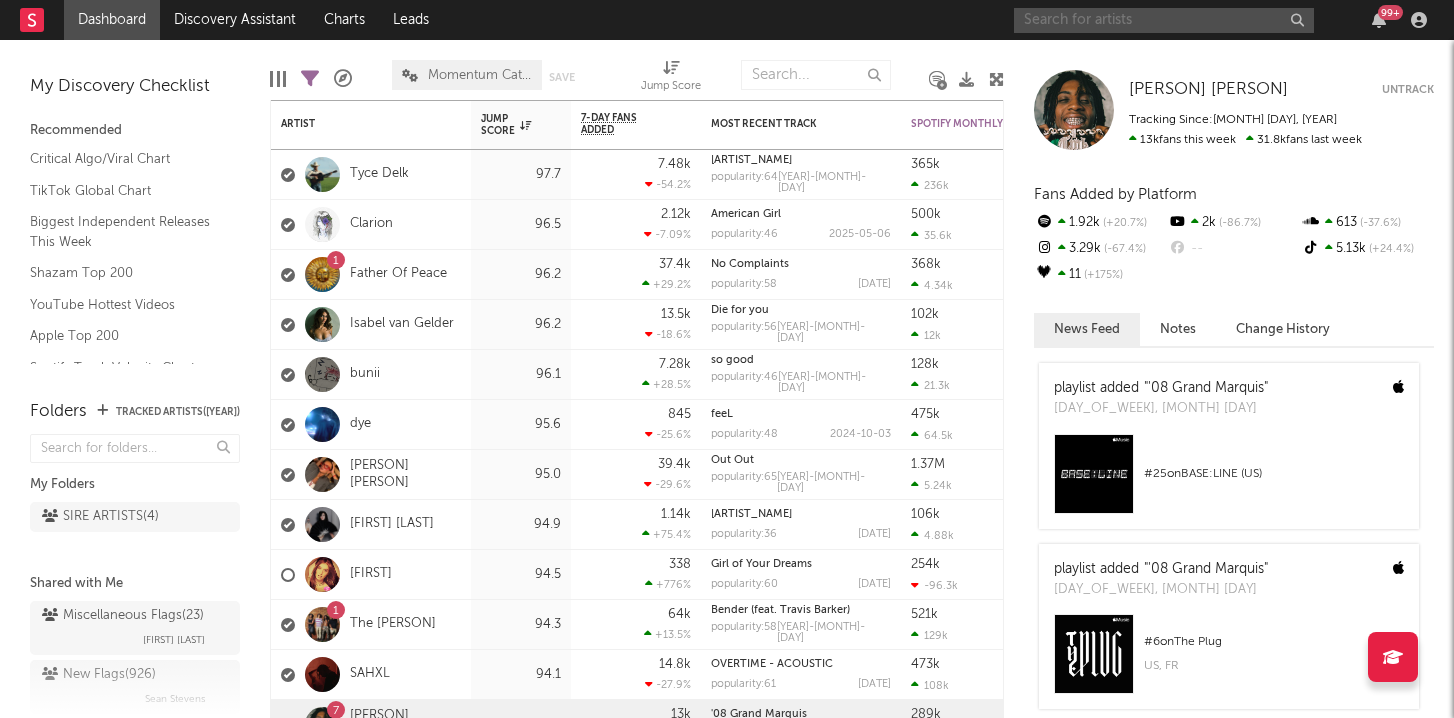 click at bounding box center [1164, 20] 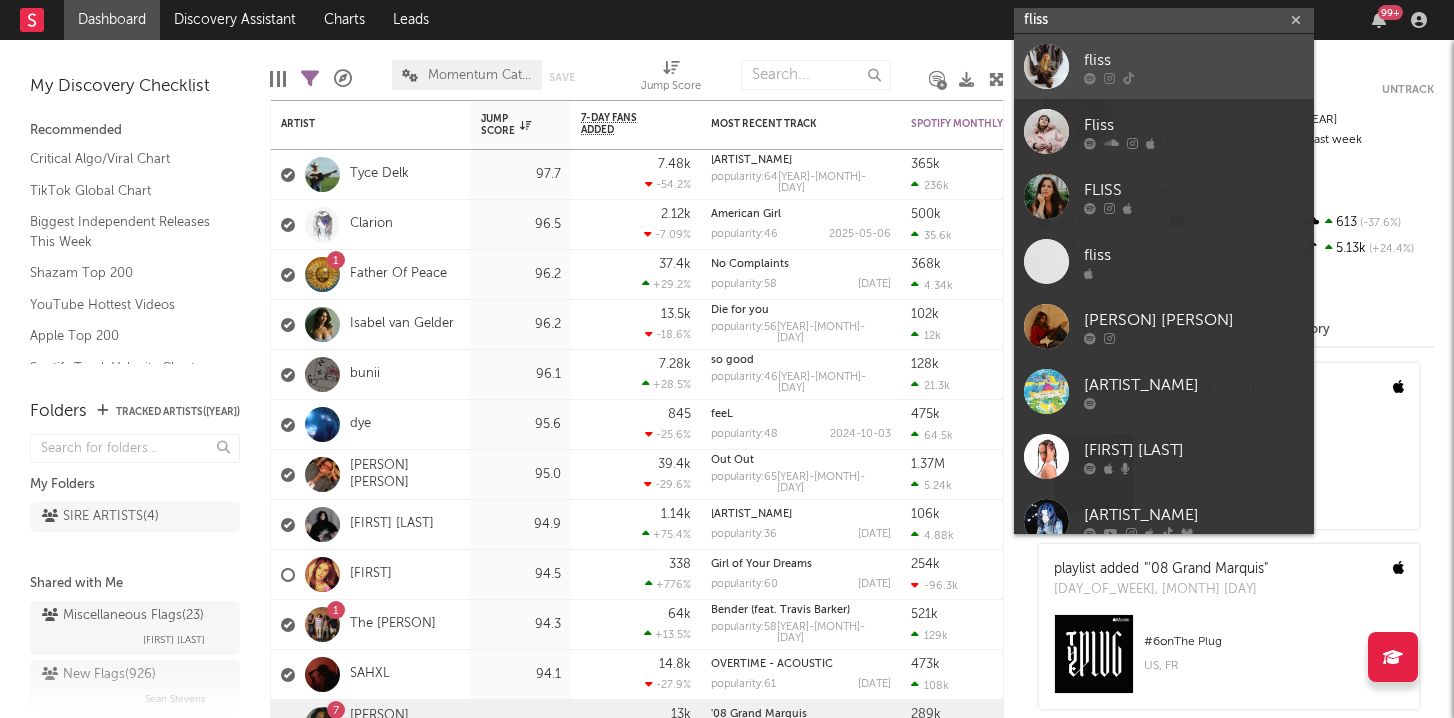 type on "fliss" 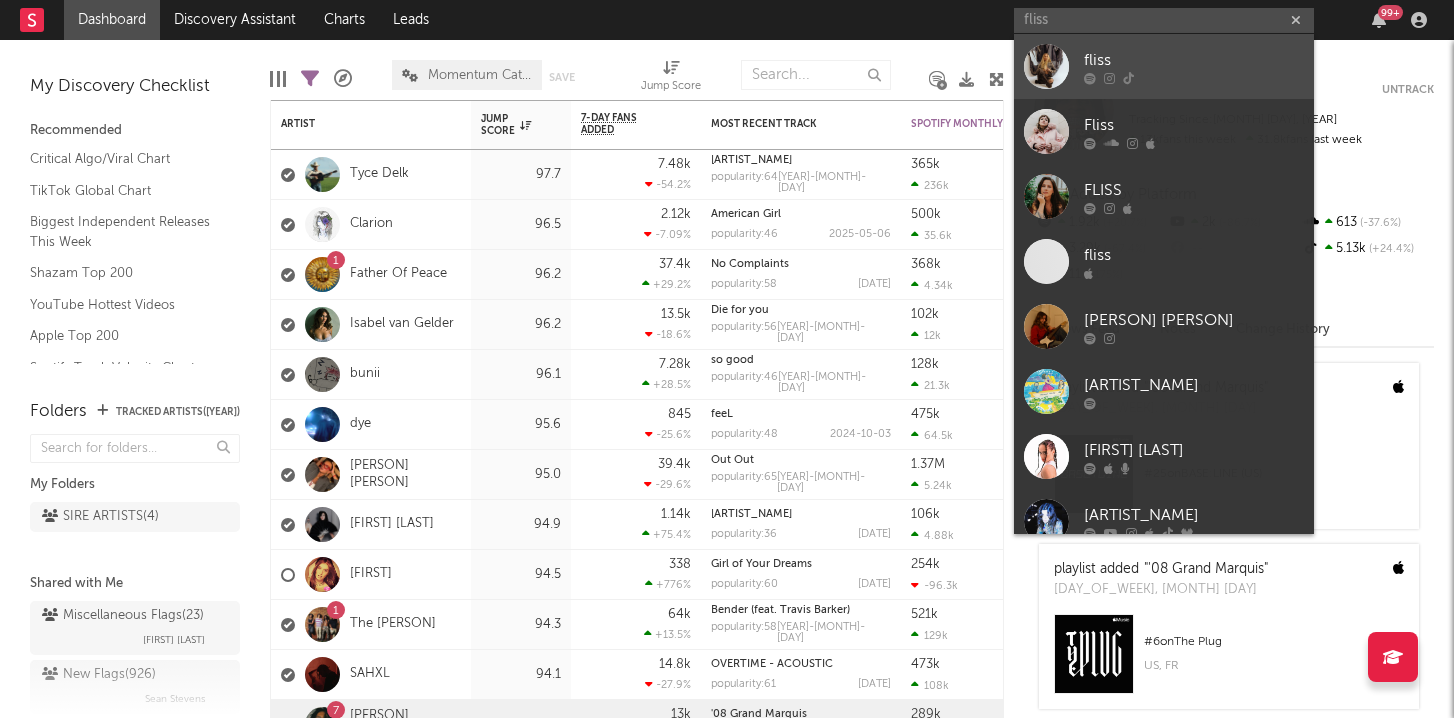 click at bounding box center [1046, 66] 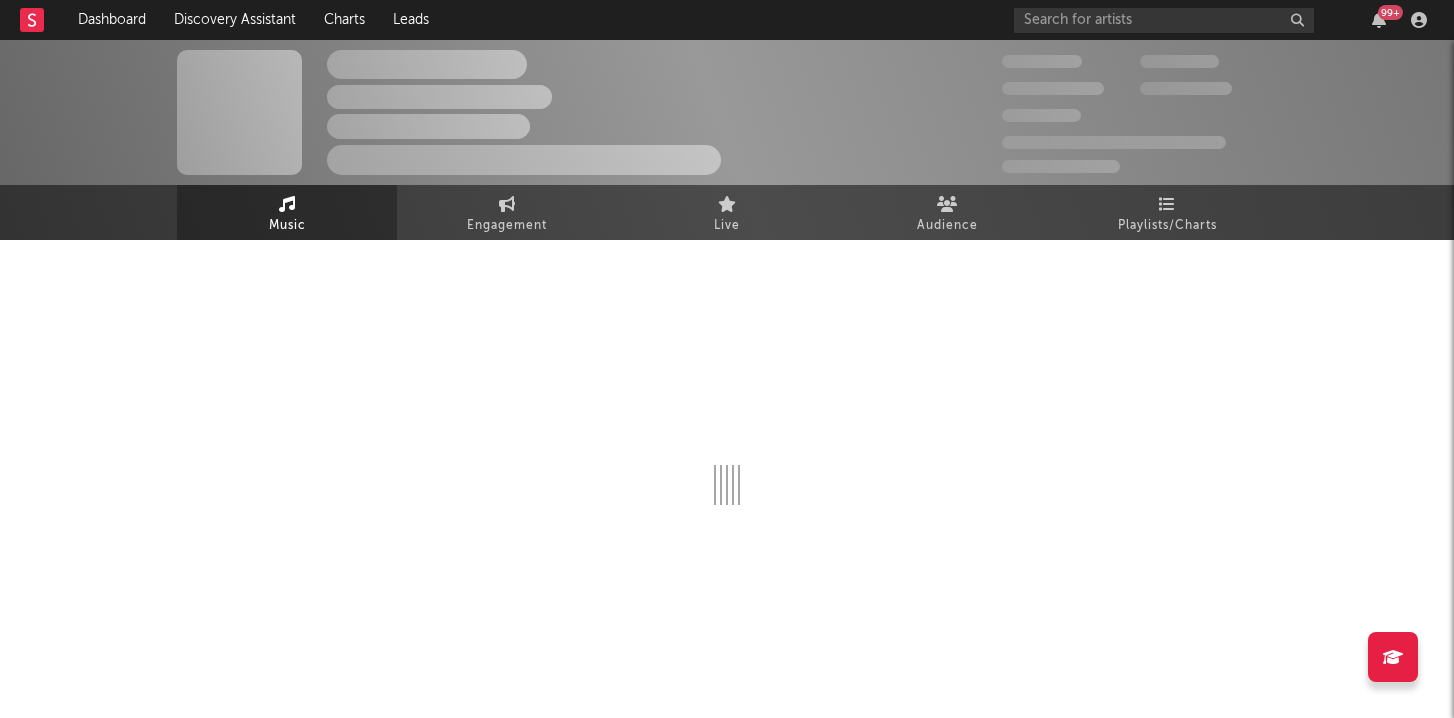 select on "1w" 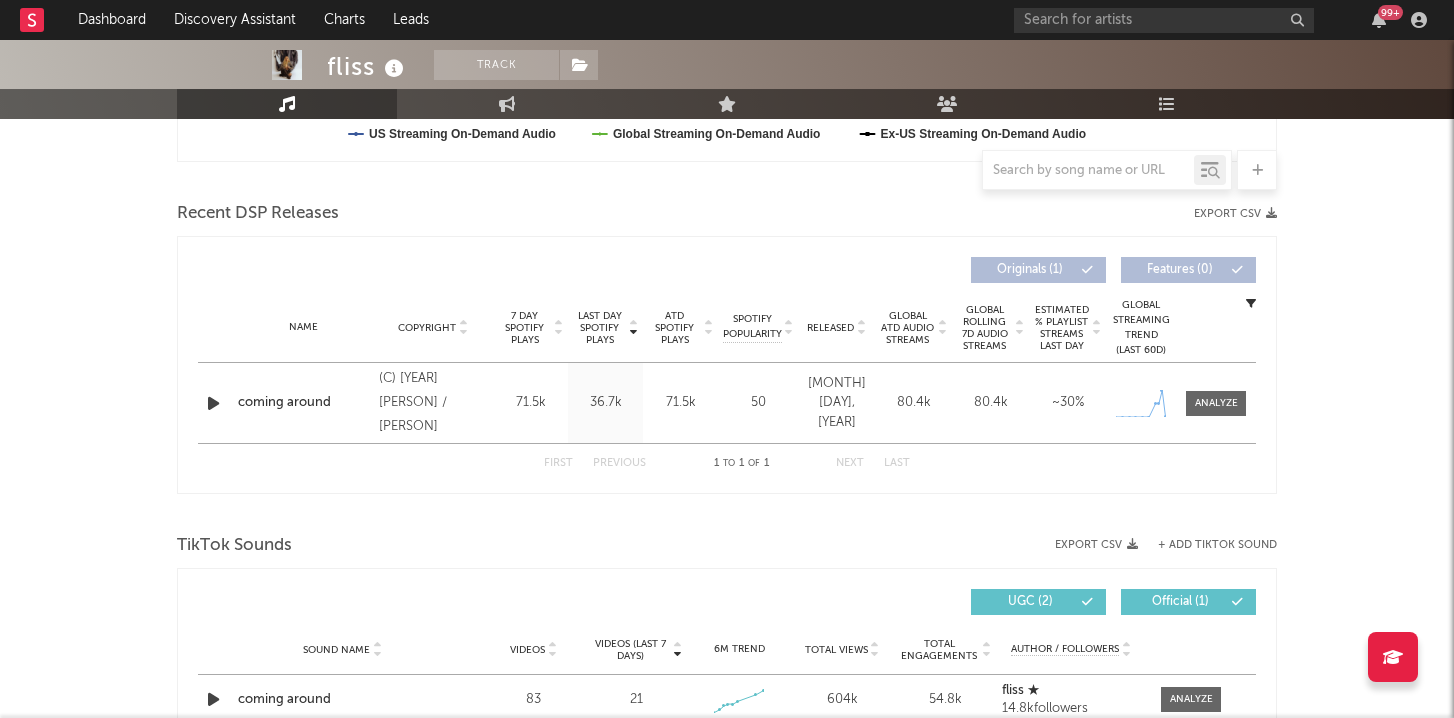 scroll, scrollTop: 643, scrollLeft: 0, axis: vertical 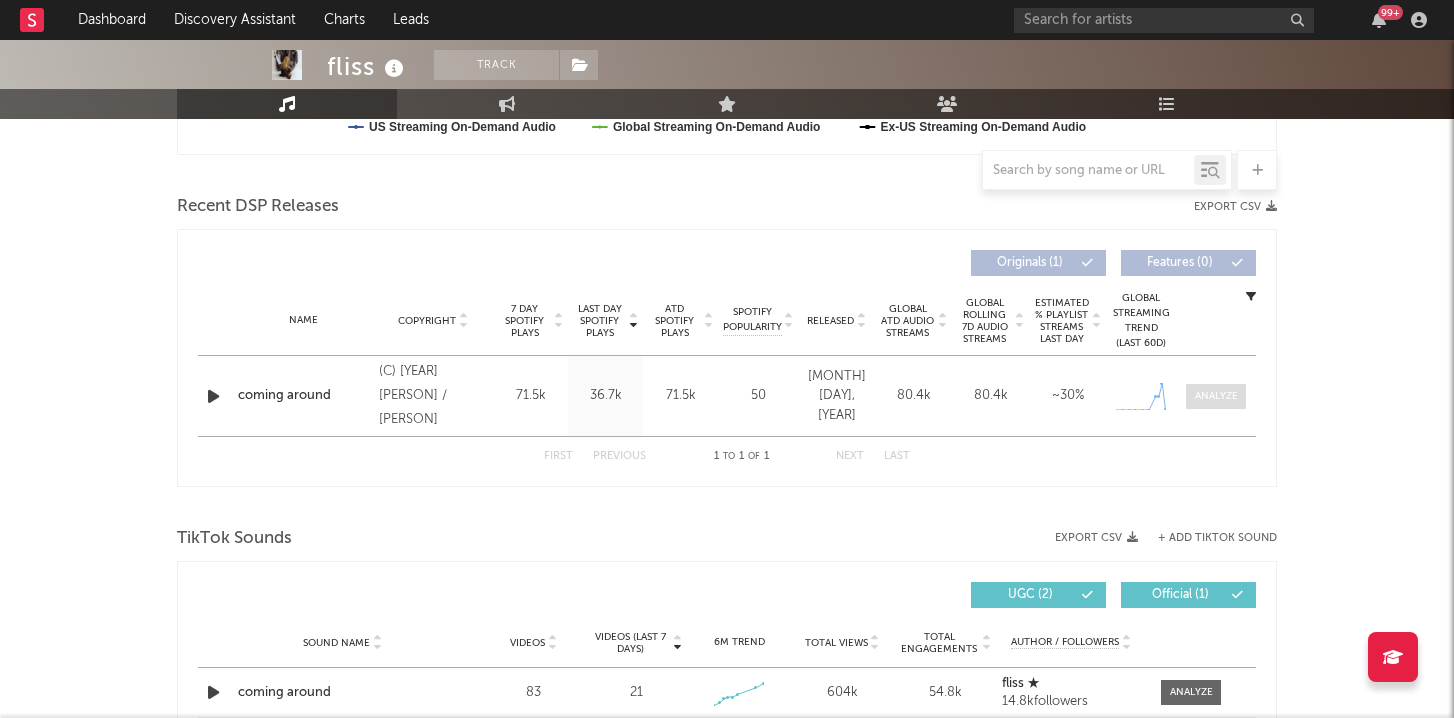 click at bounding box center (1216, 396) 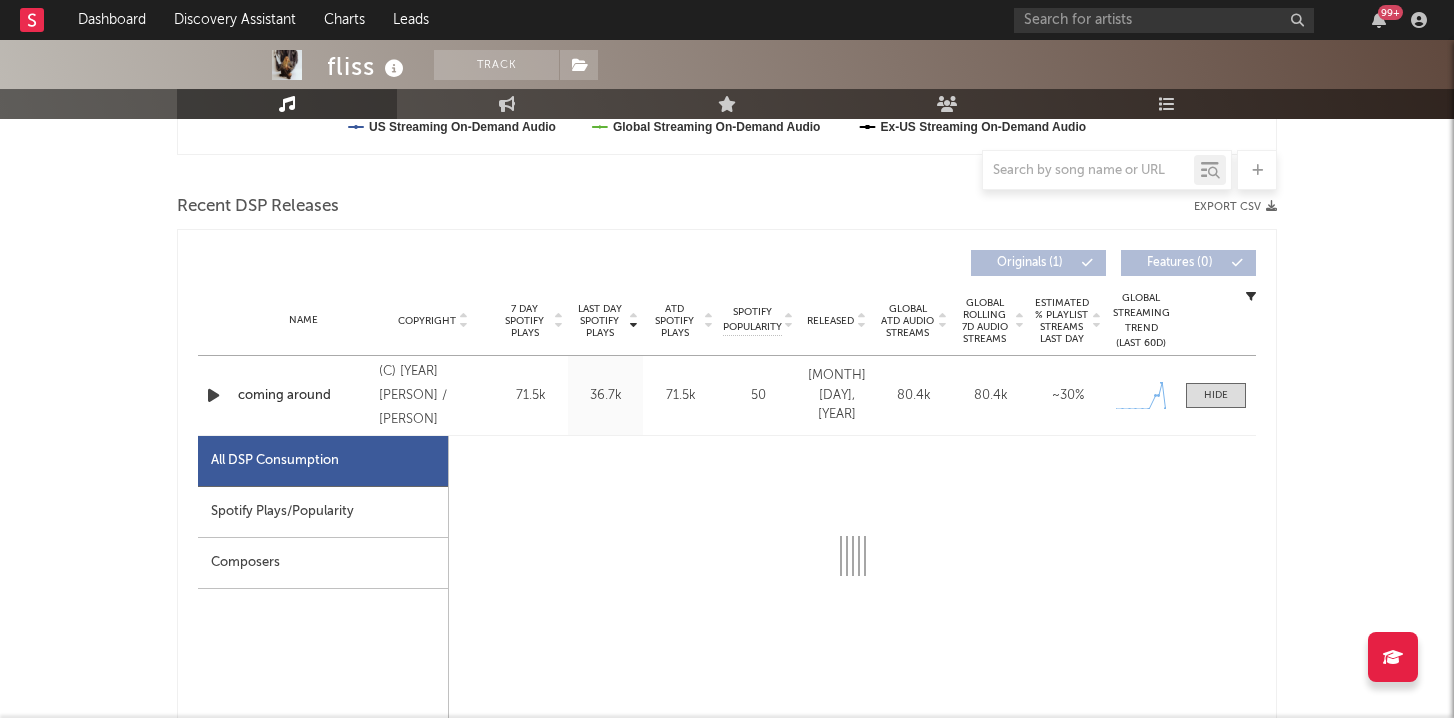 select on "1w" 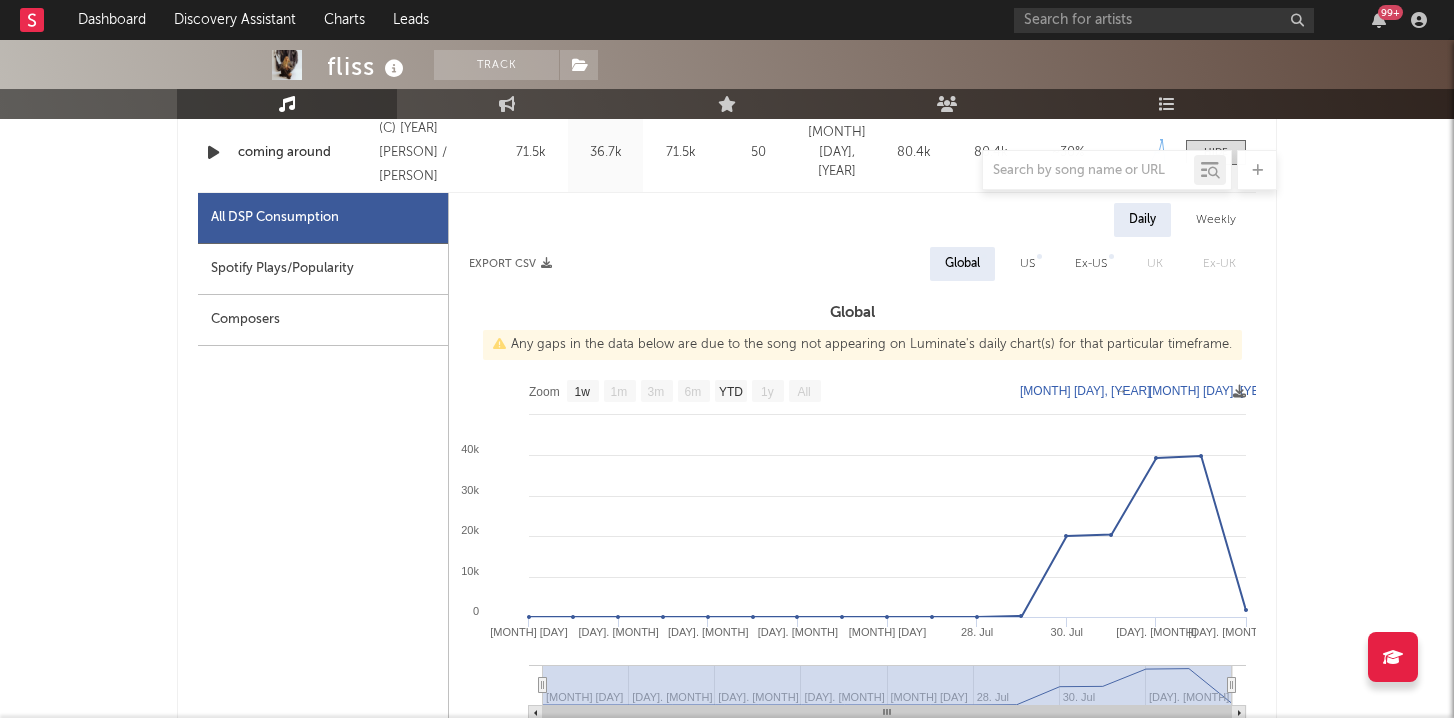 scroll, scrollTop: 885, scrollLeft: 0, axis: vertical 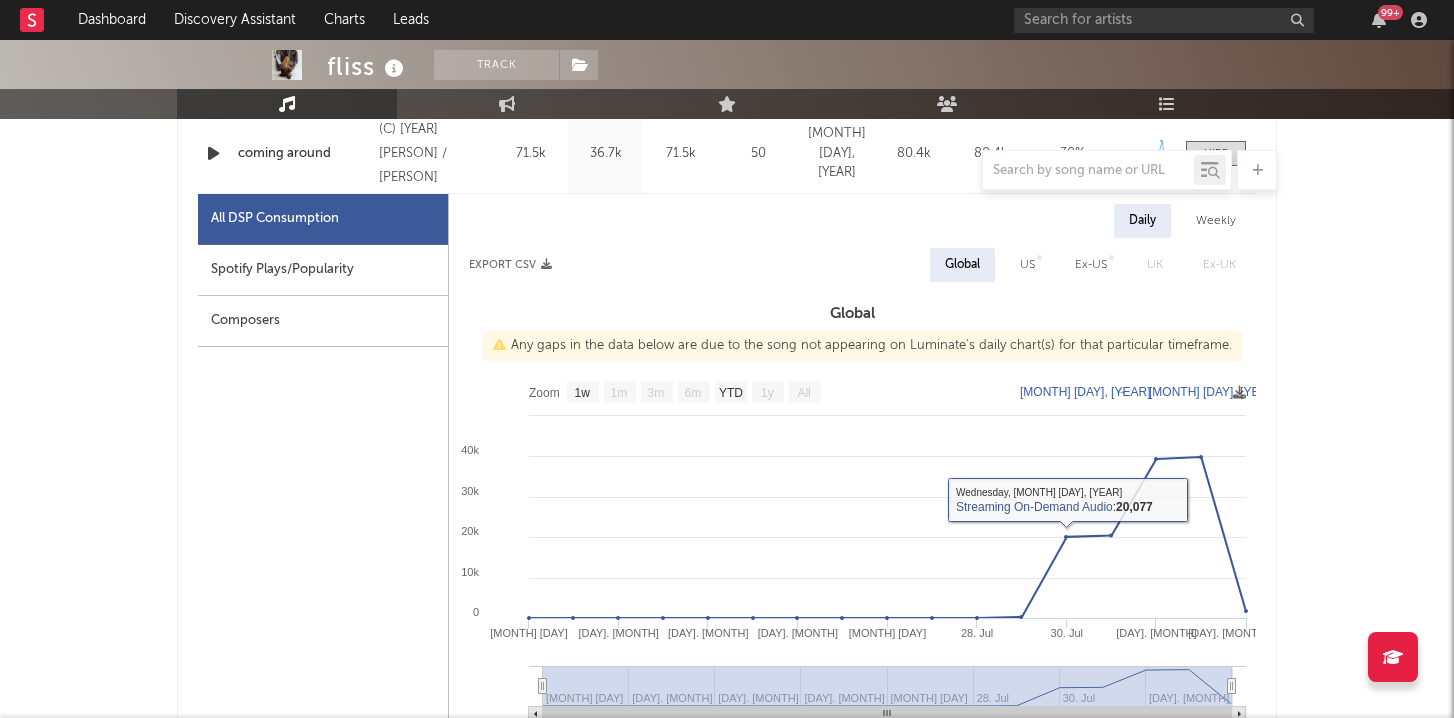 click on "US" at bounding box center (1027, 265) 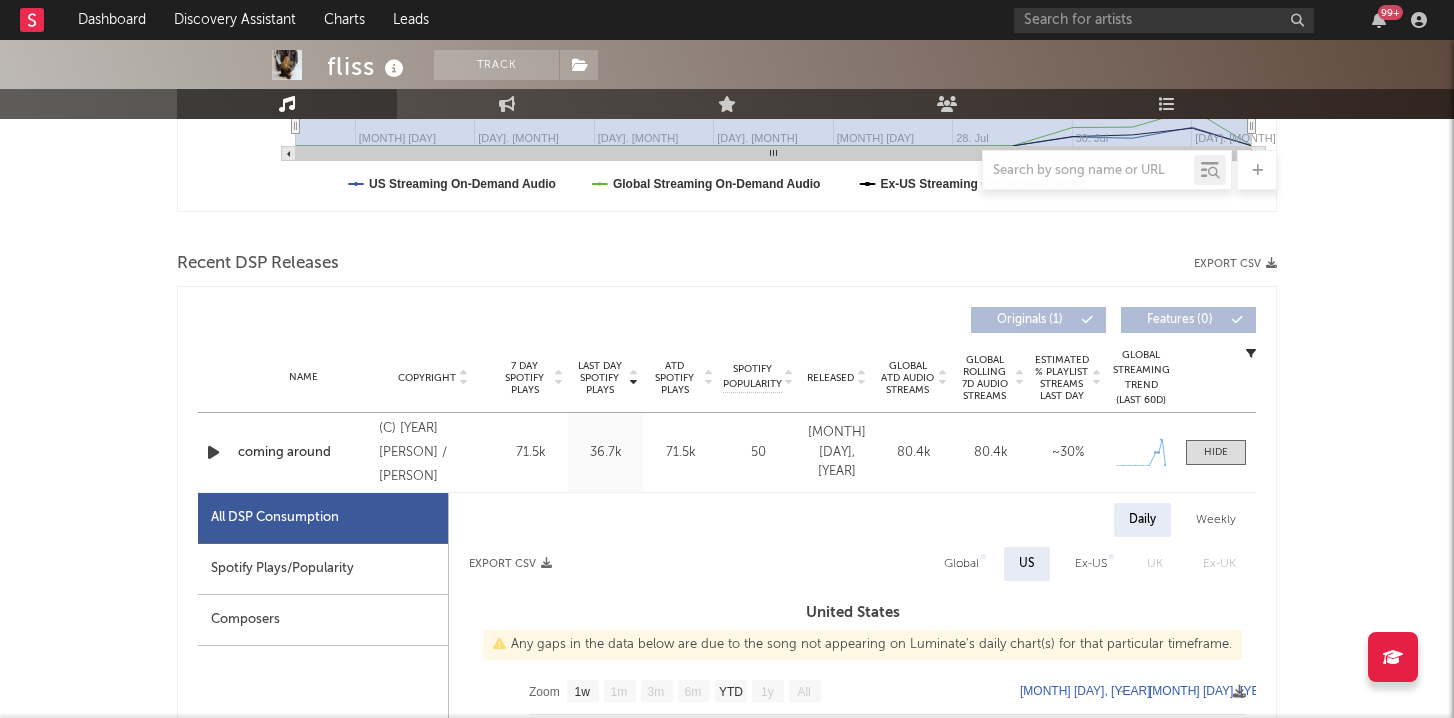 scroll, scrollTop: 576, scrollLeft: 0, axis: vertical 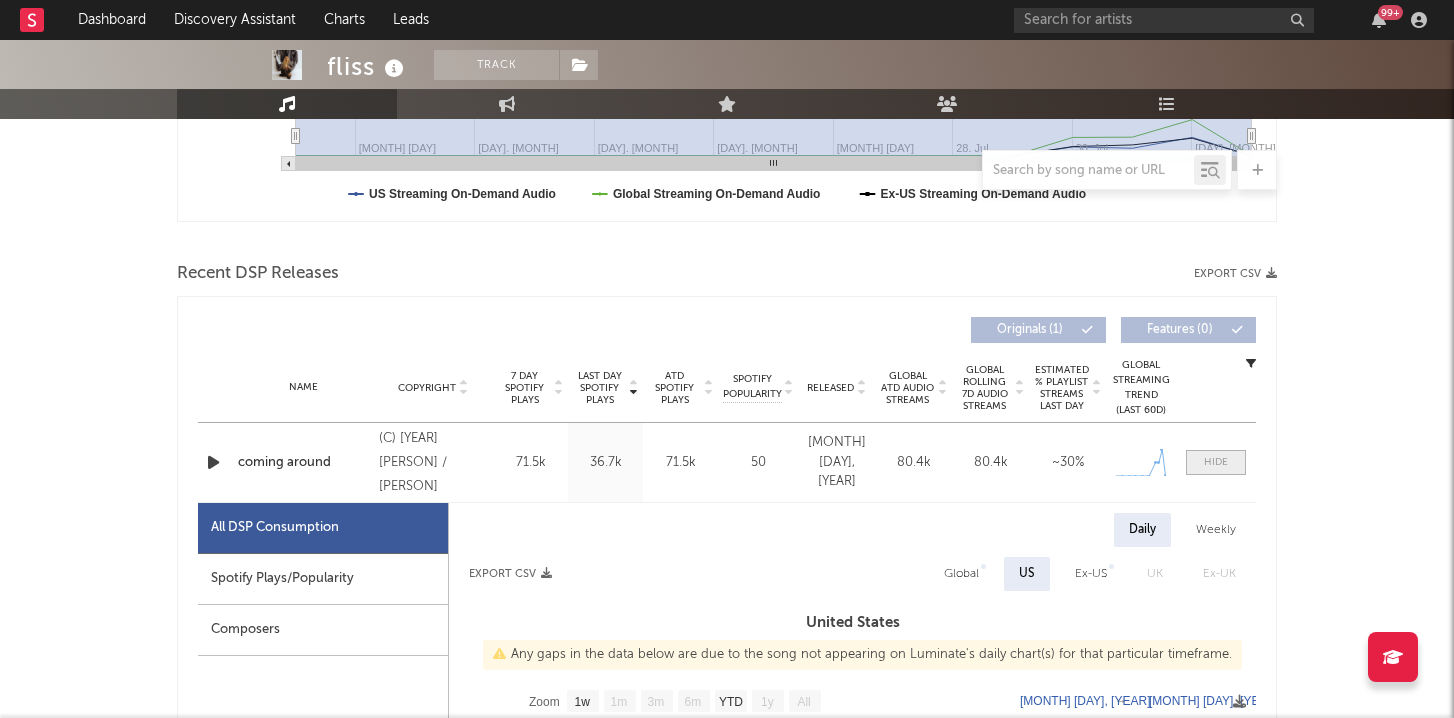 click at bounding box center [1216, 462] 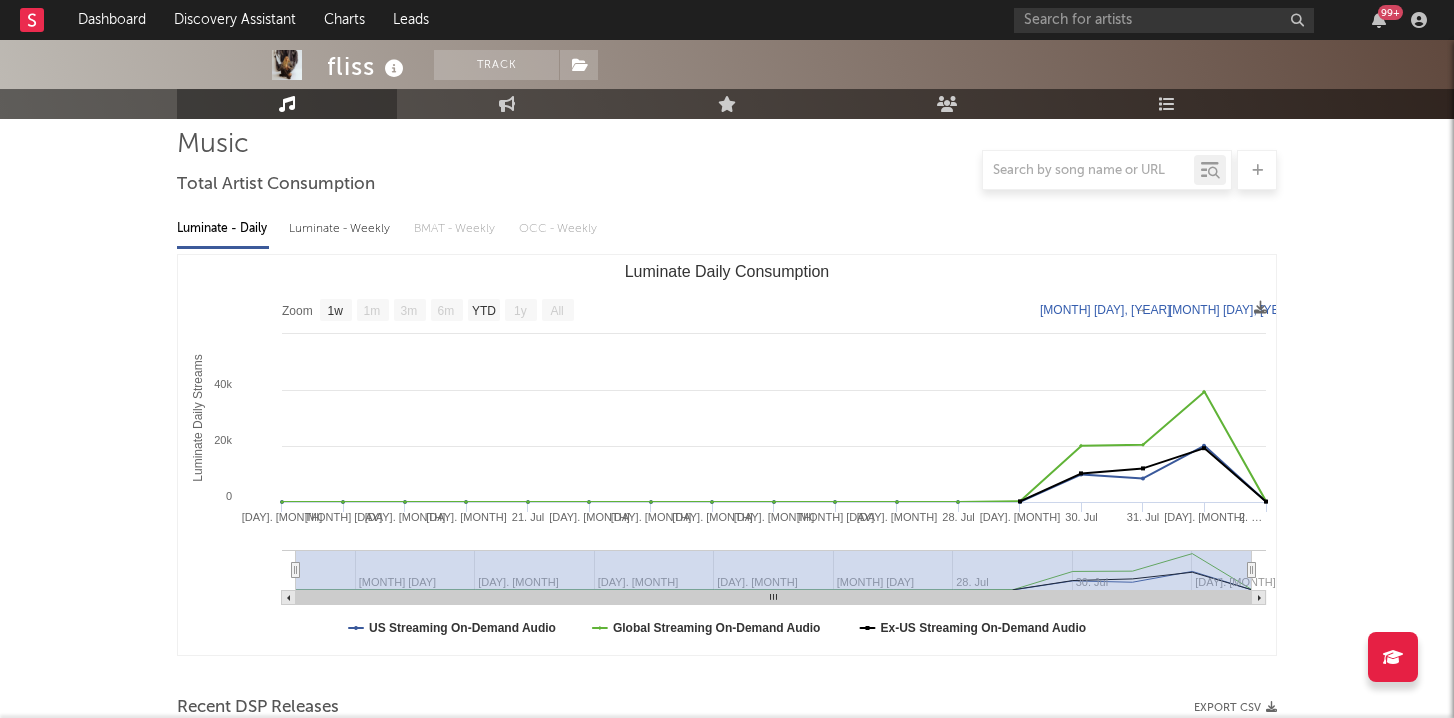 scroll, scrollTop: 0, scrollLeft: 0, axis: both 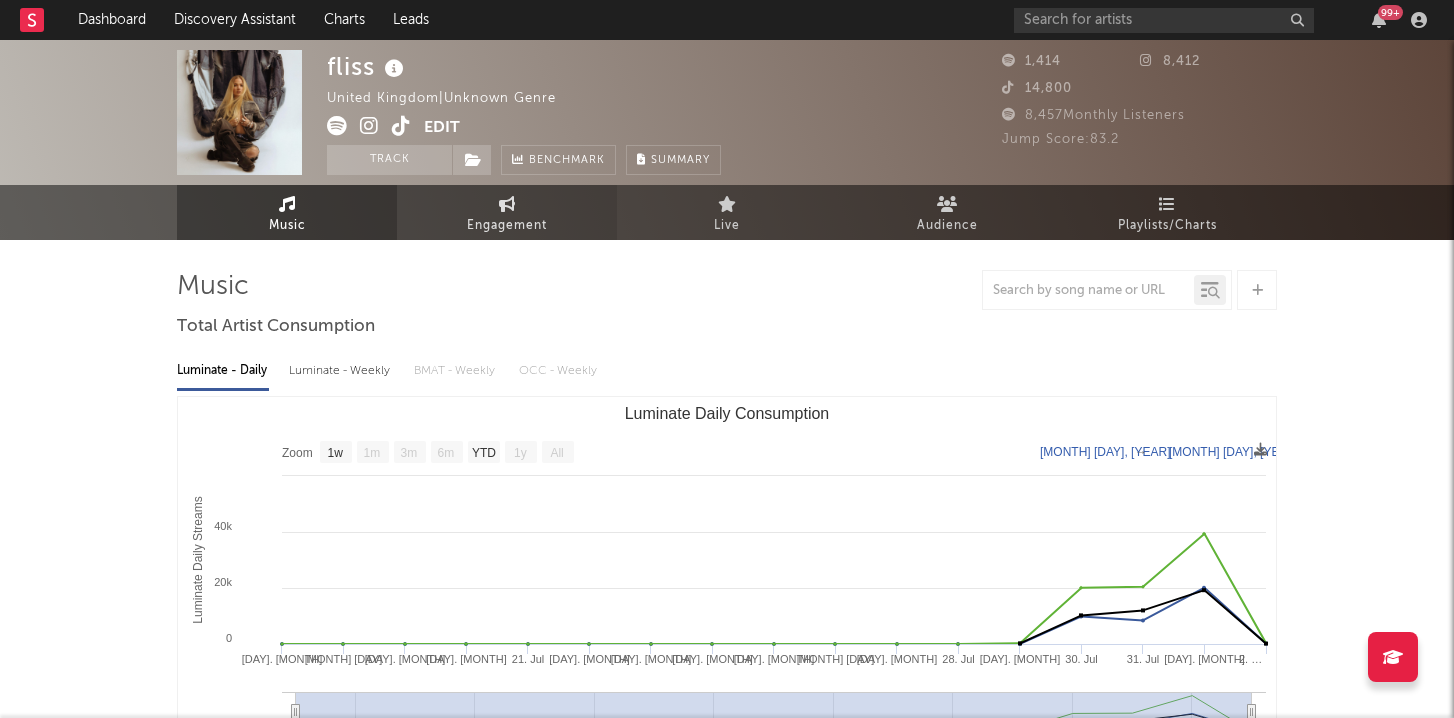 click on "Engagement" at bounding box center [507, 226] 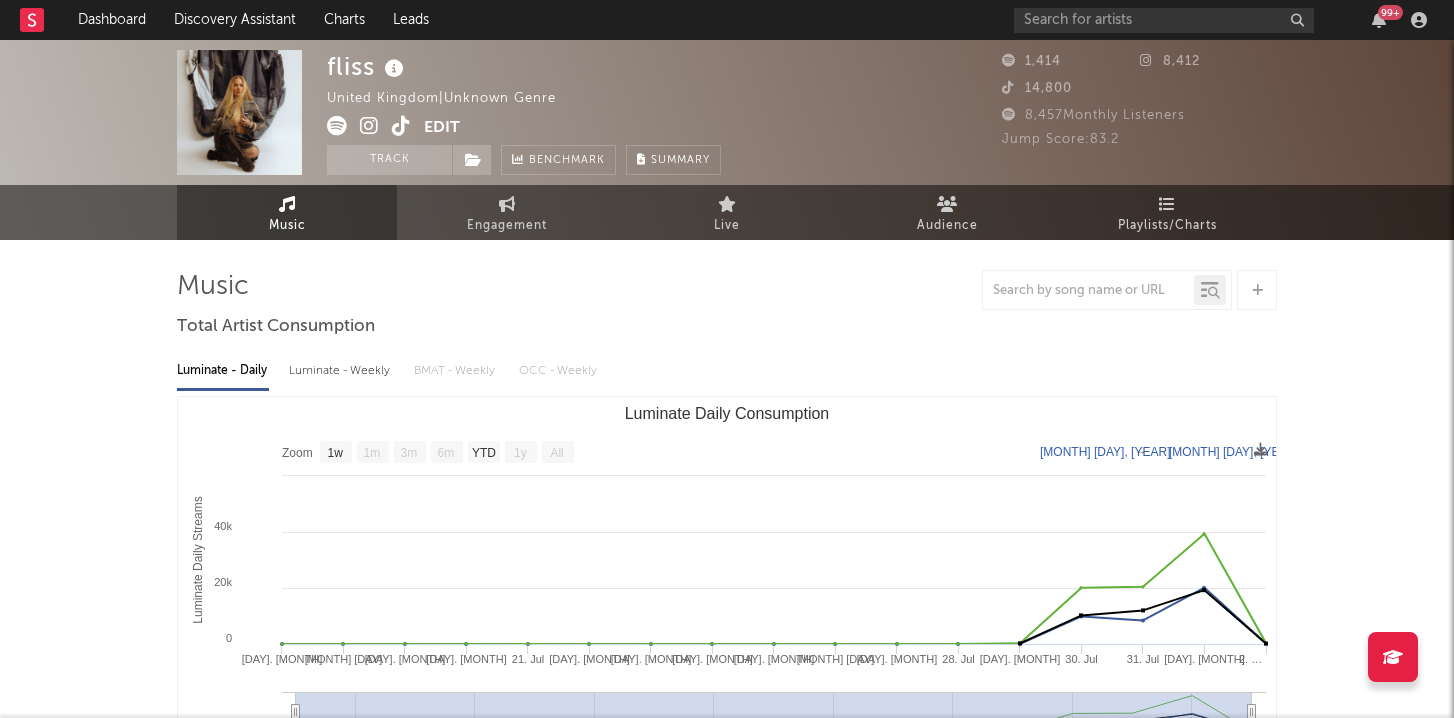 select on "1w" 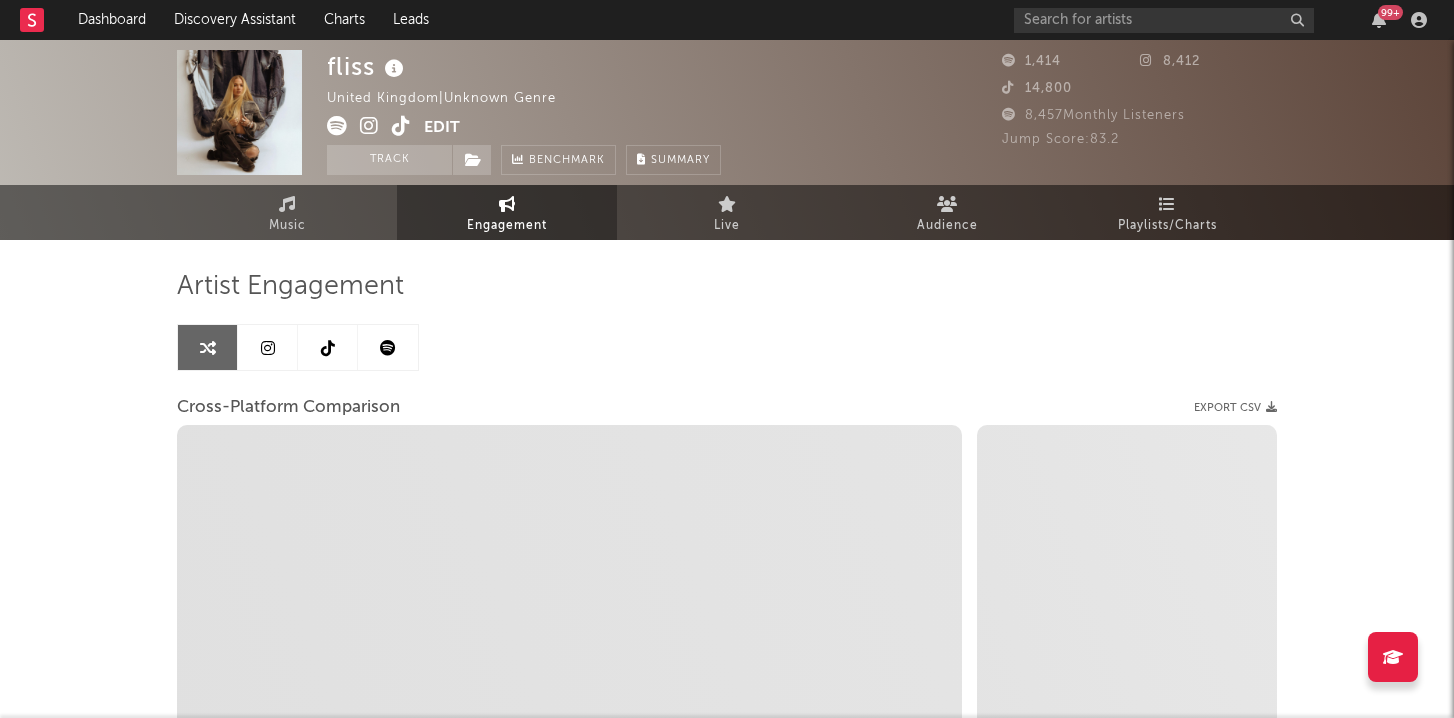 select on "1m" 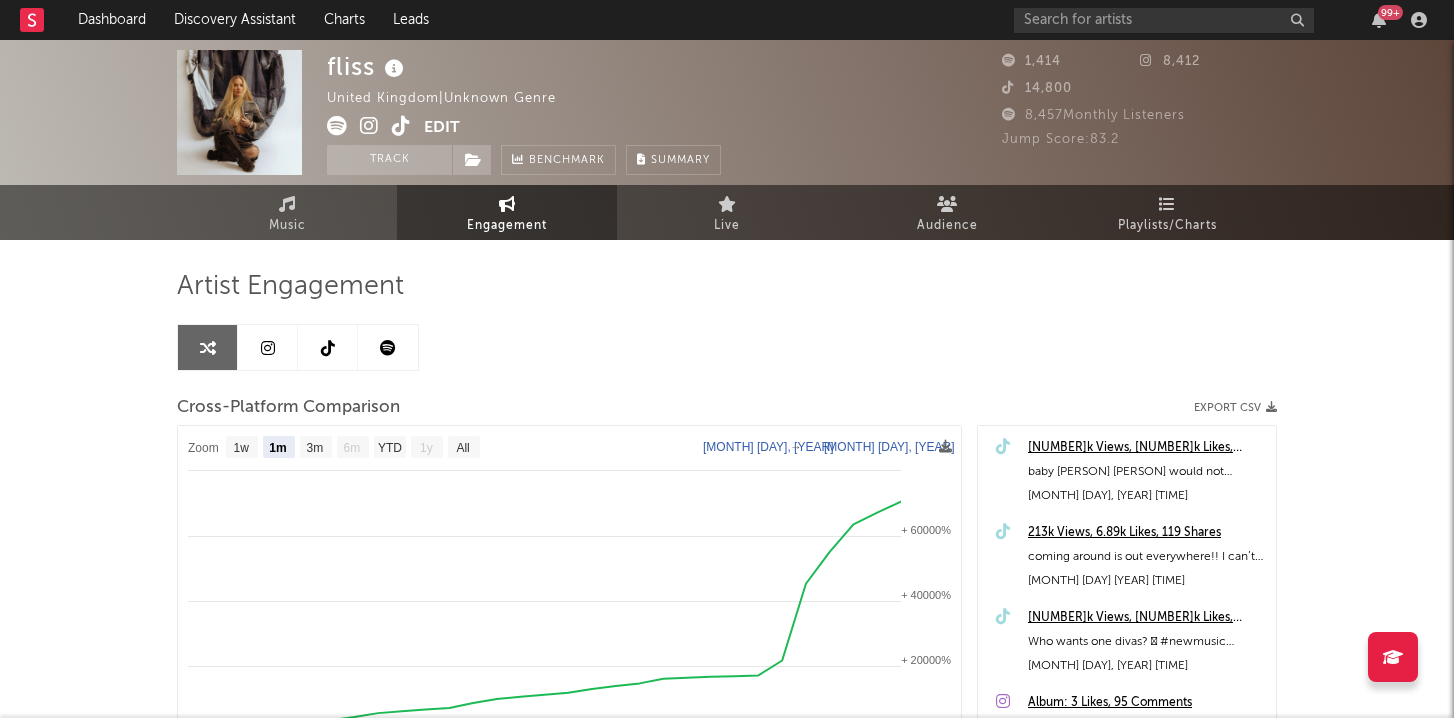 click at bounding box center (388, 347) 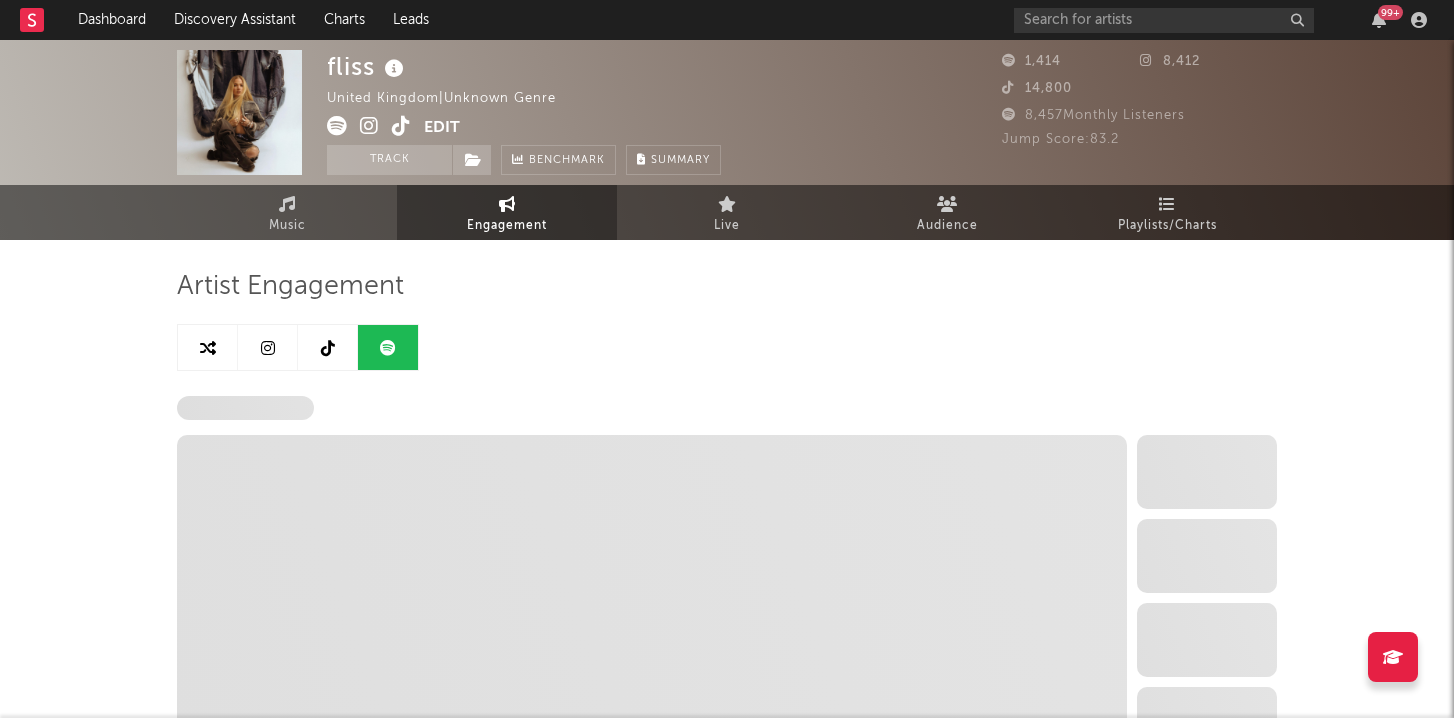 select on "1w" 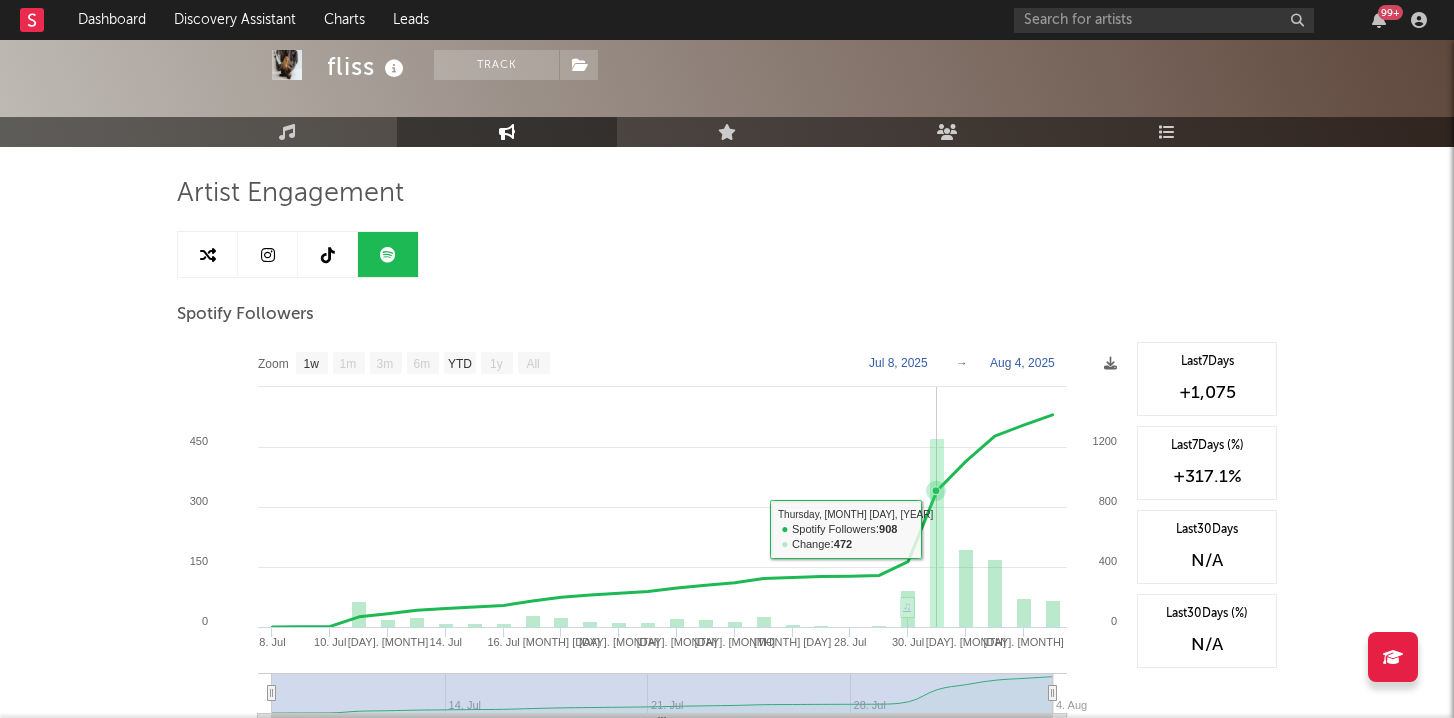 scroll, scrollTop: 134, scrollLeft: 0, axis: vertical 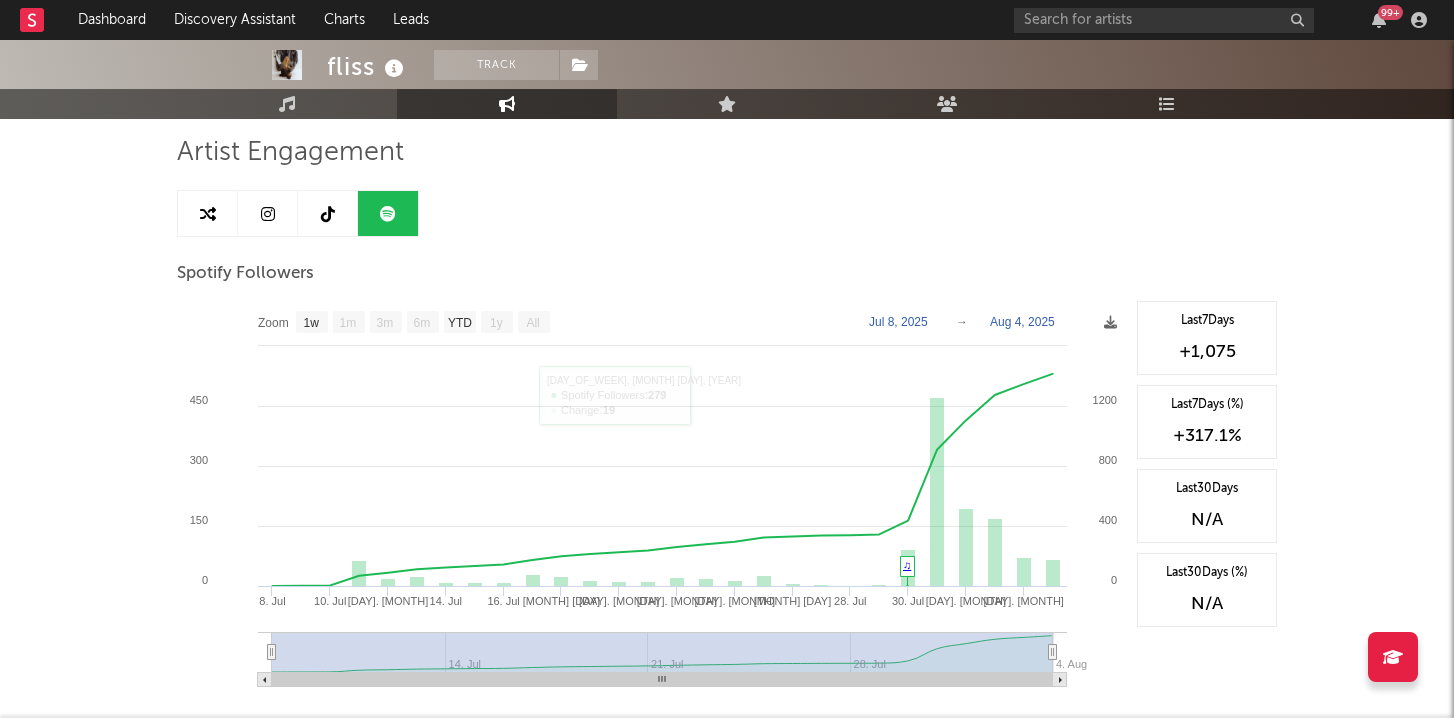 click at bounding box center (268, 213) 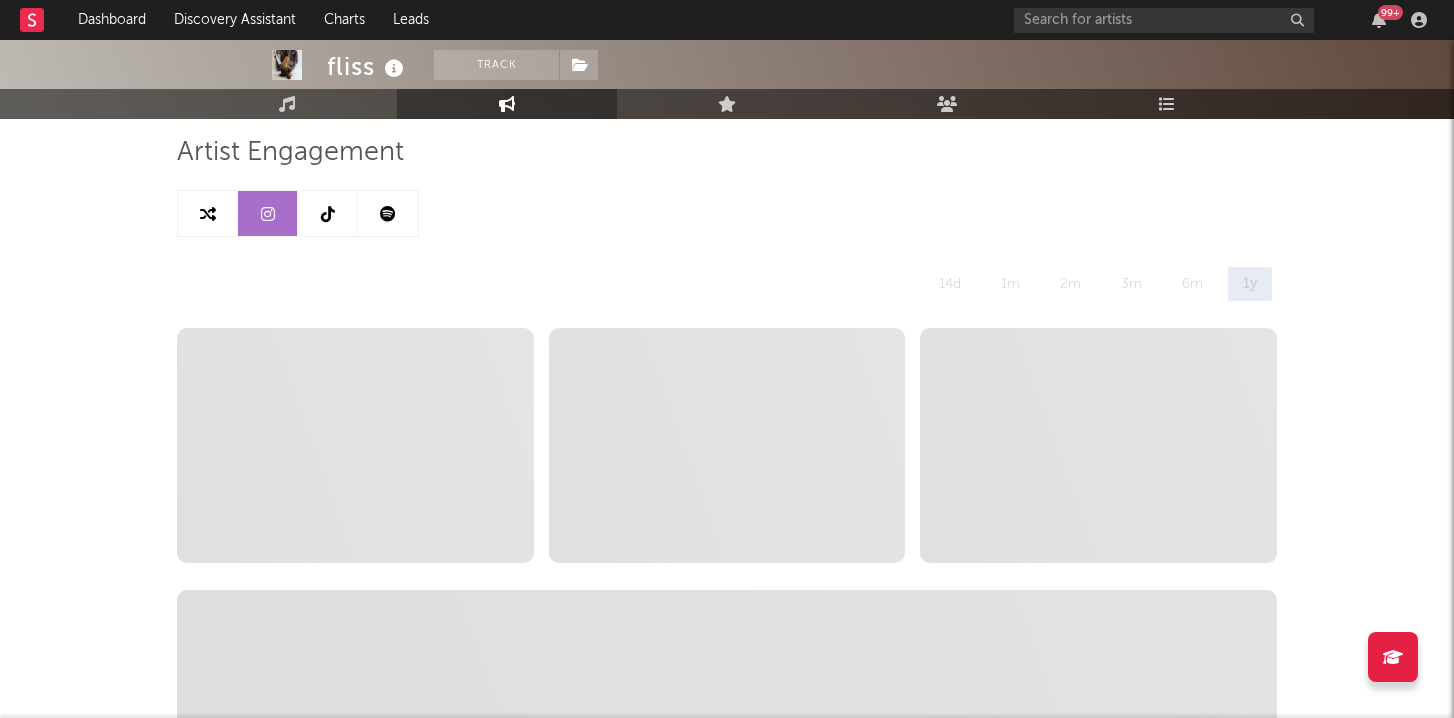 select on "1w" 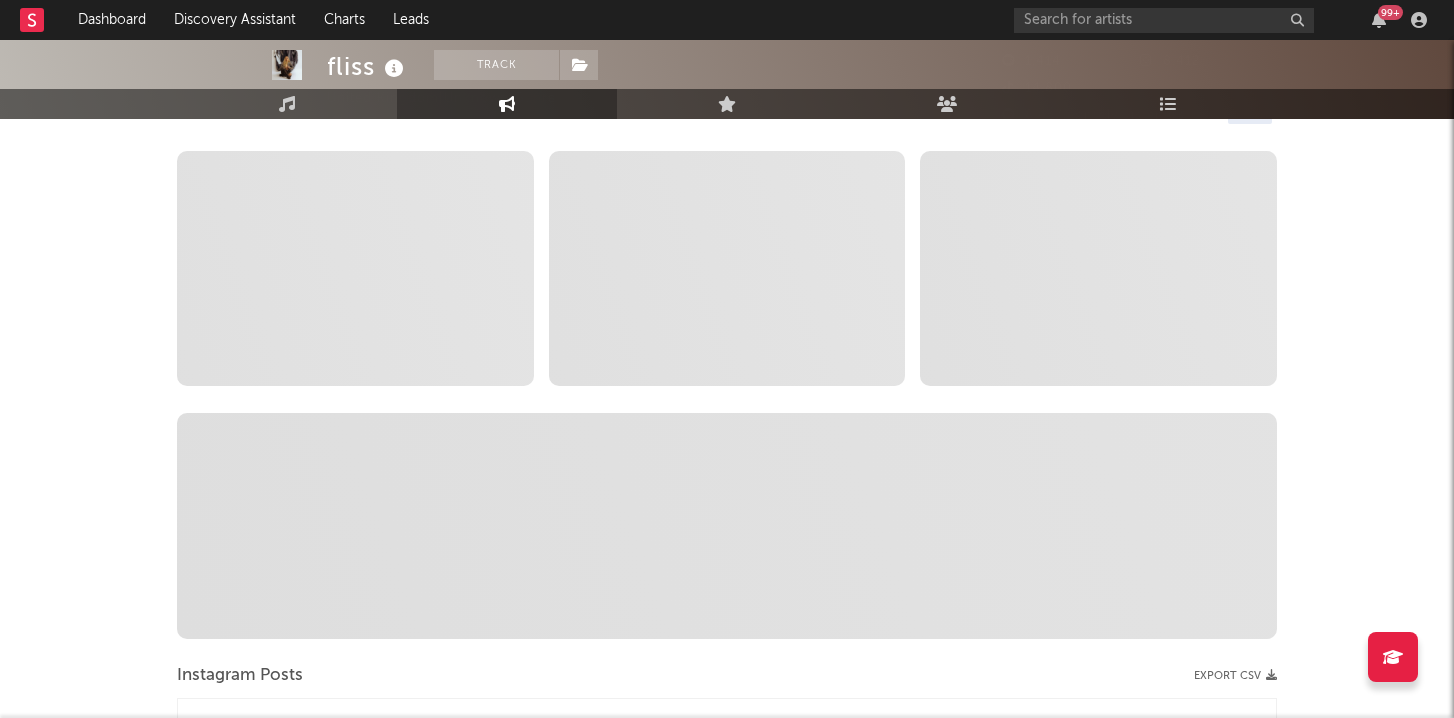 scroll, scrollTop: 0, scrollLeft: 0, axis: both 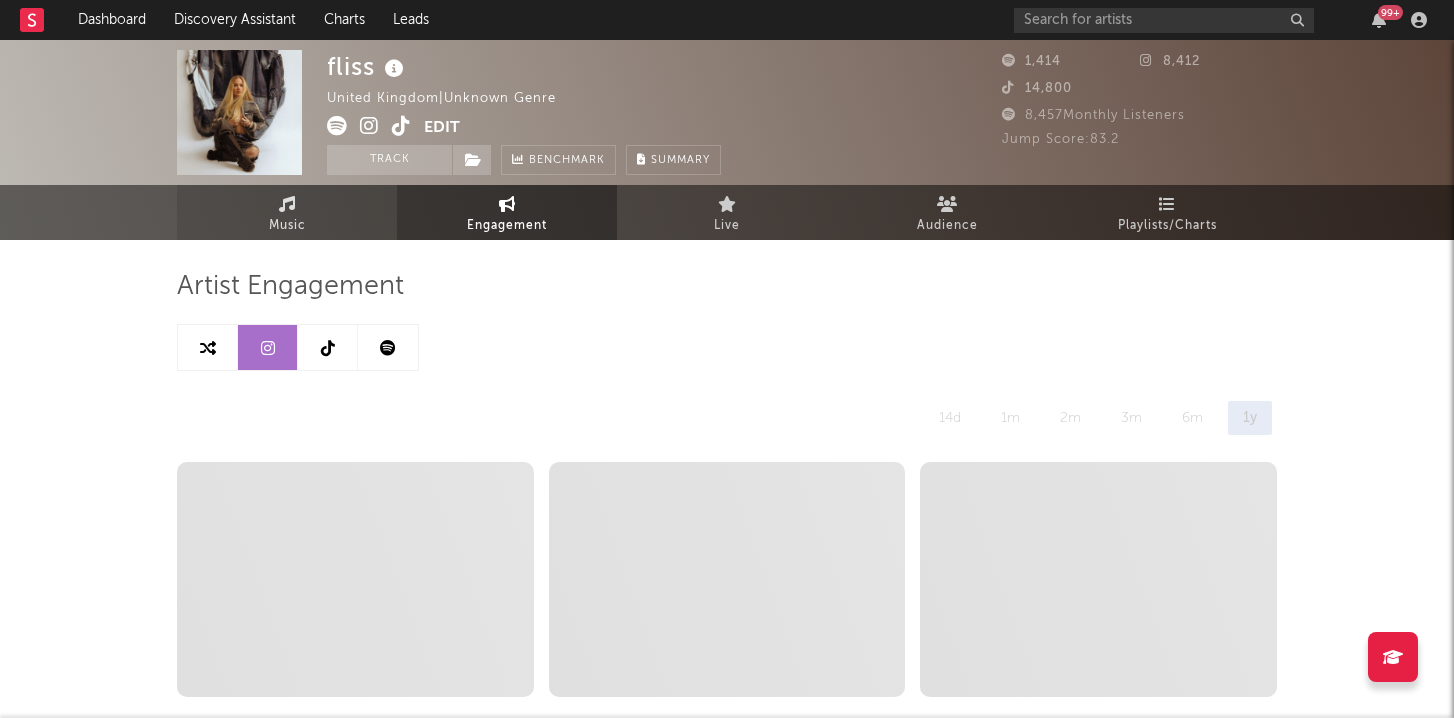 click on "Music" at bounding box center (287, 212) 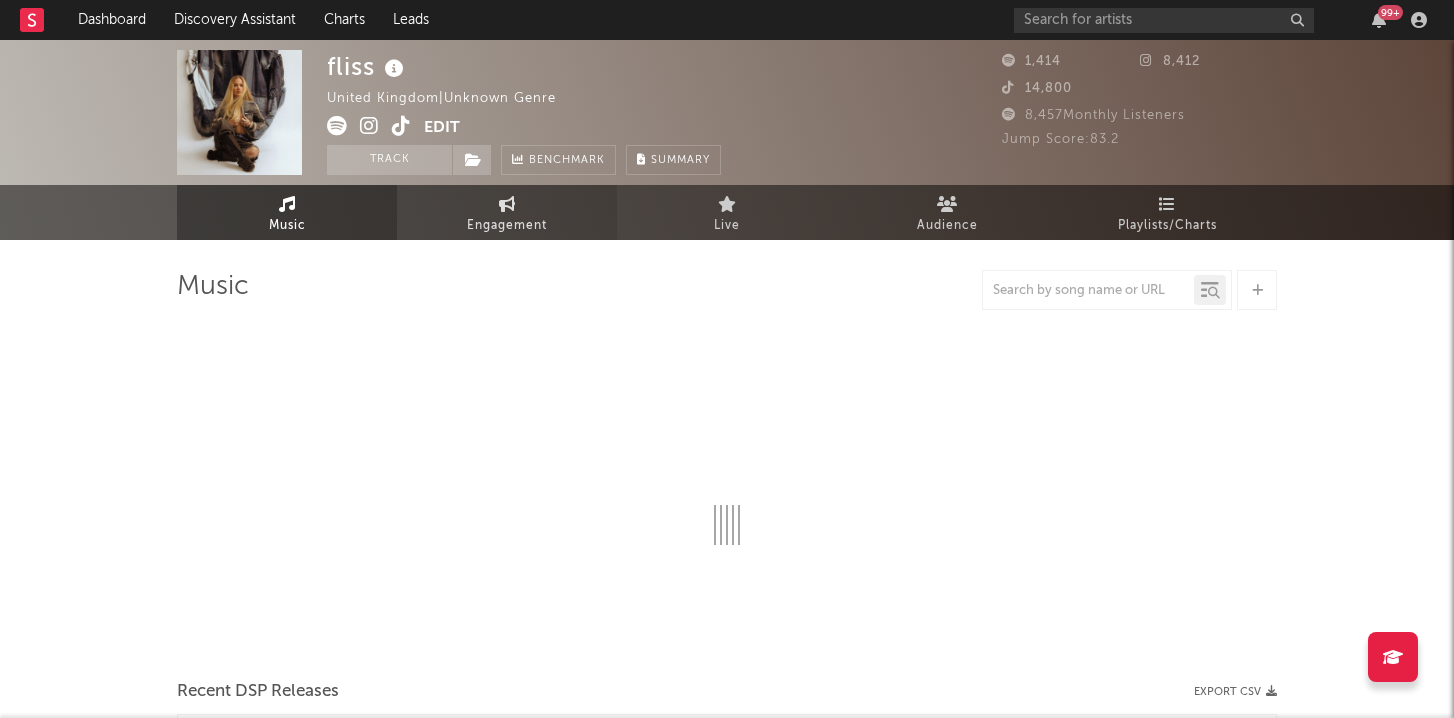 click on "Engagement" at bounding box center (507, 212) 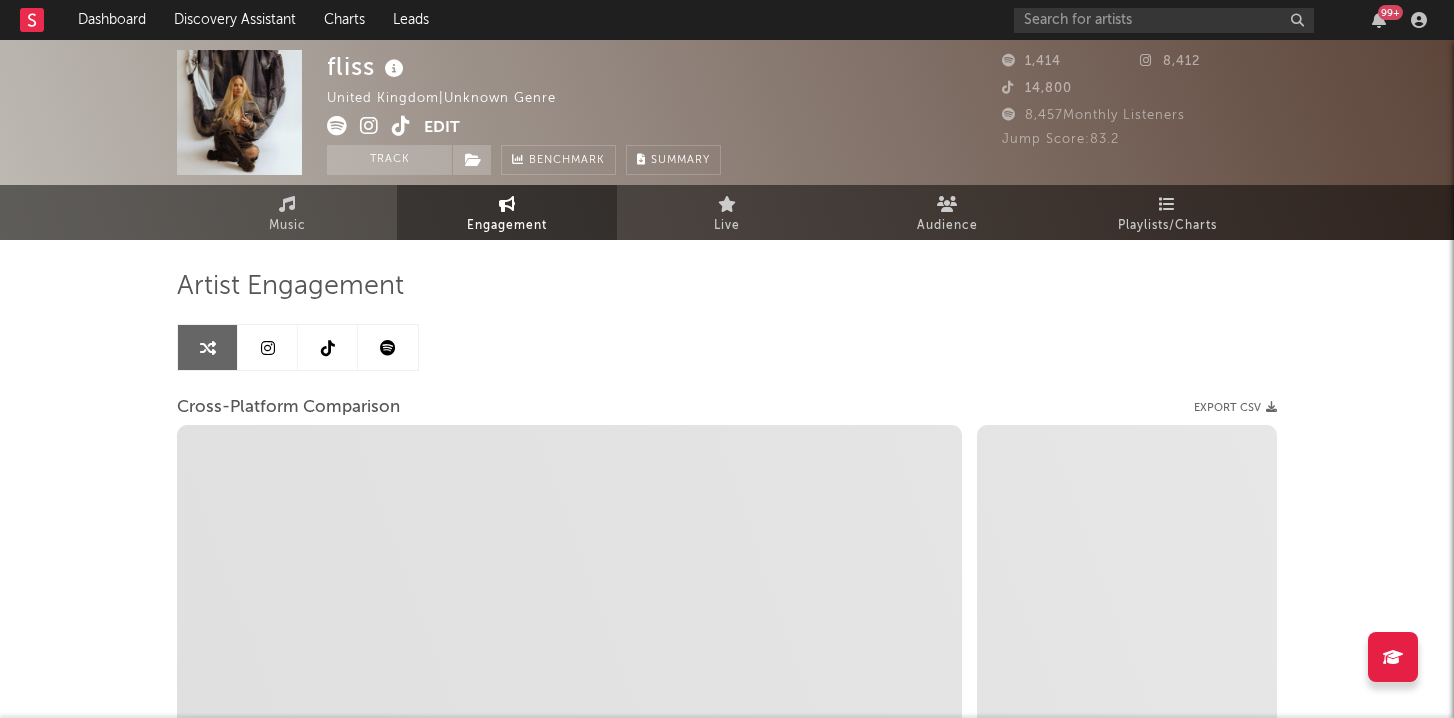 click at bounding box center (328, 347) 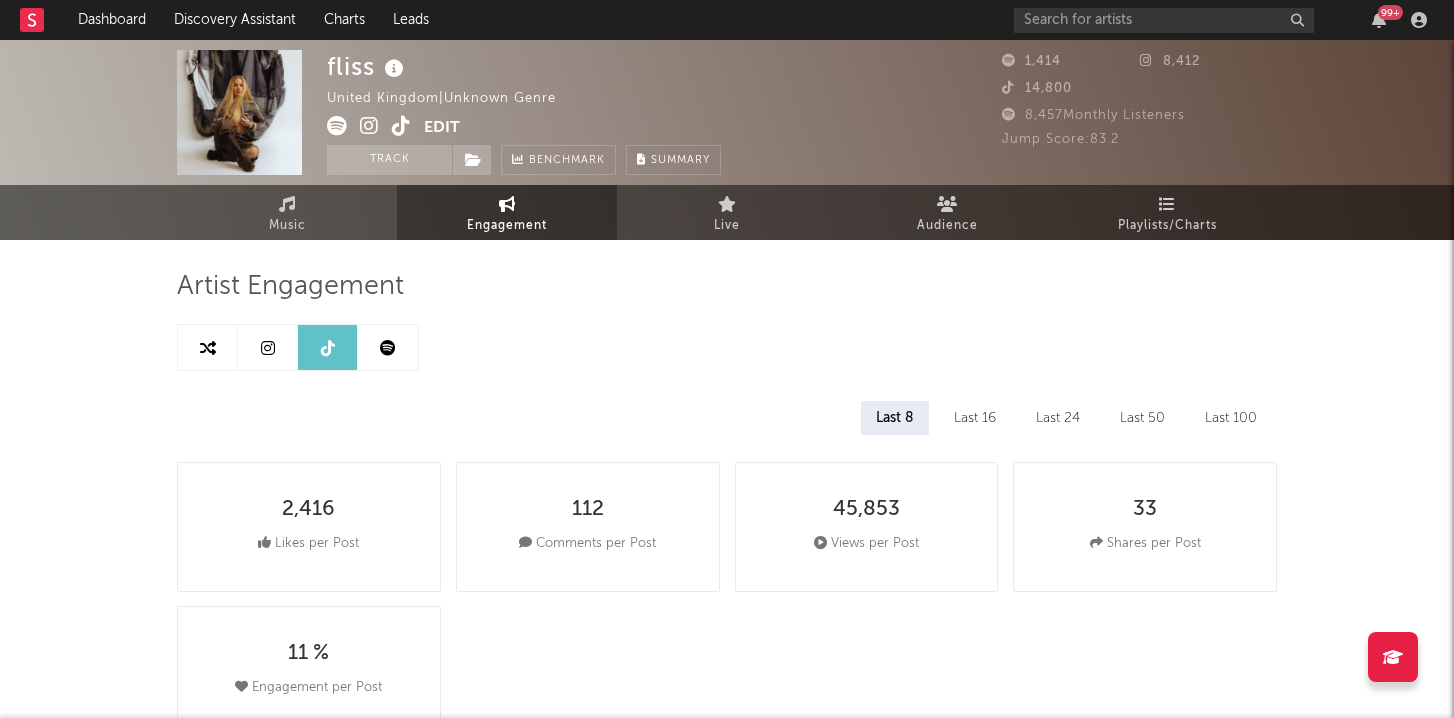 select on "1w" 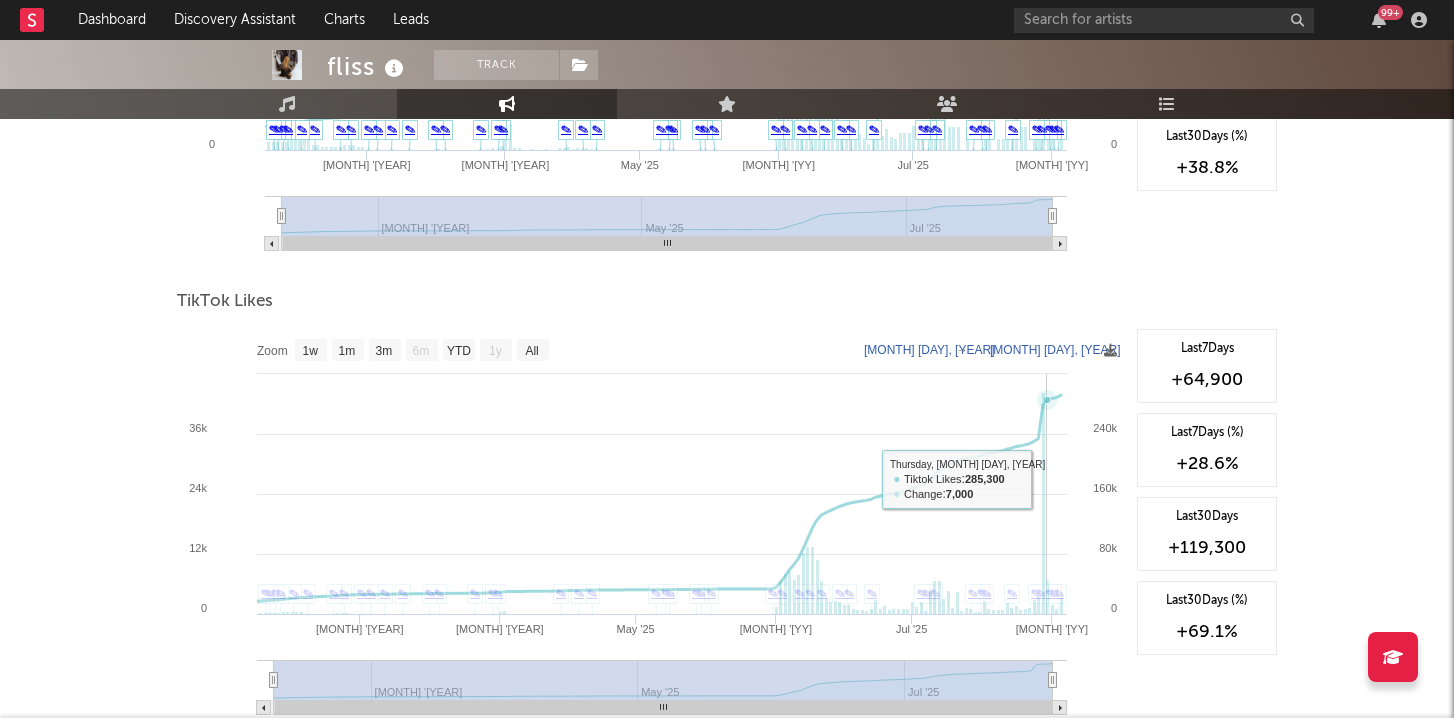 scroll, scrollTop: 0, scrollLeft: 0, axis: both 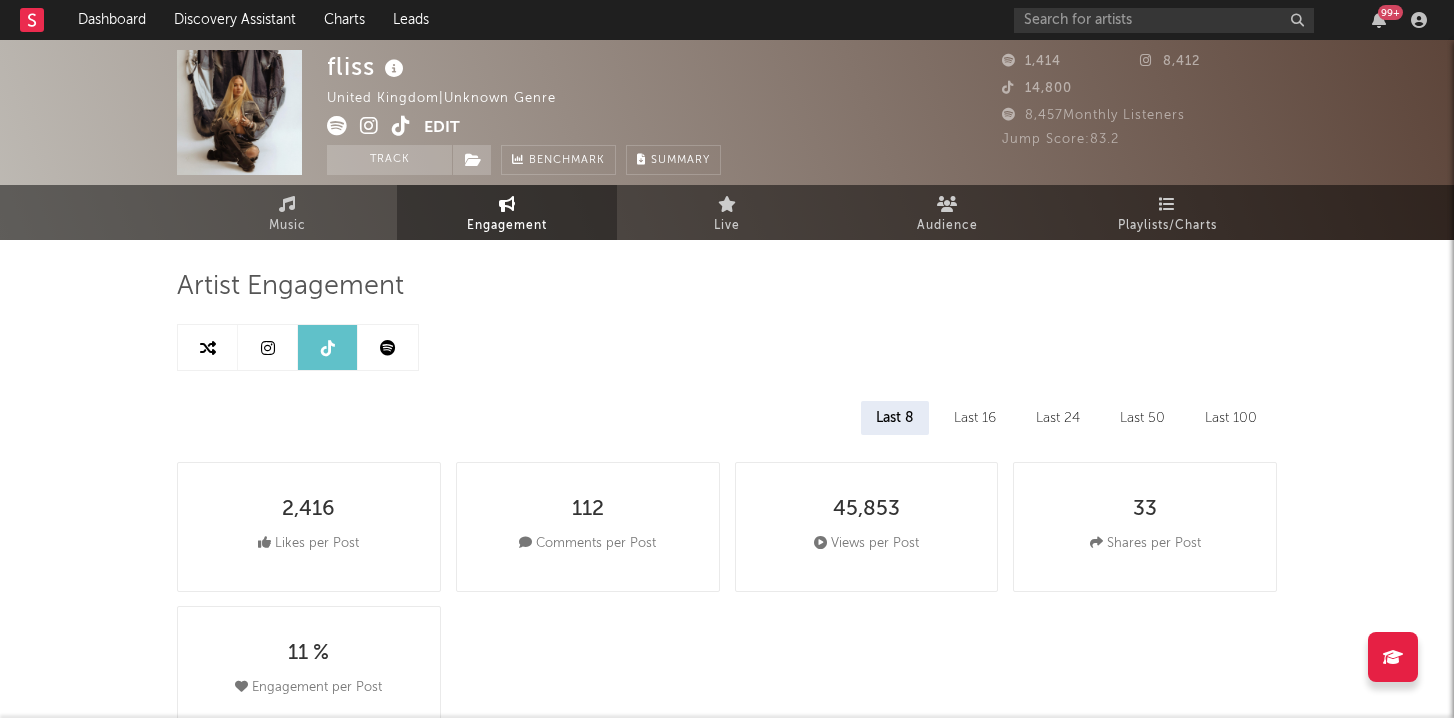 click at bounding box center [401, 126] 